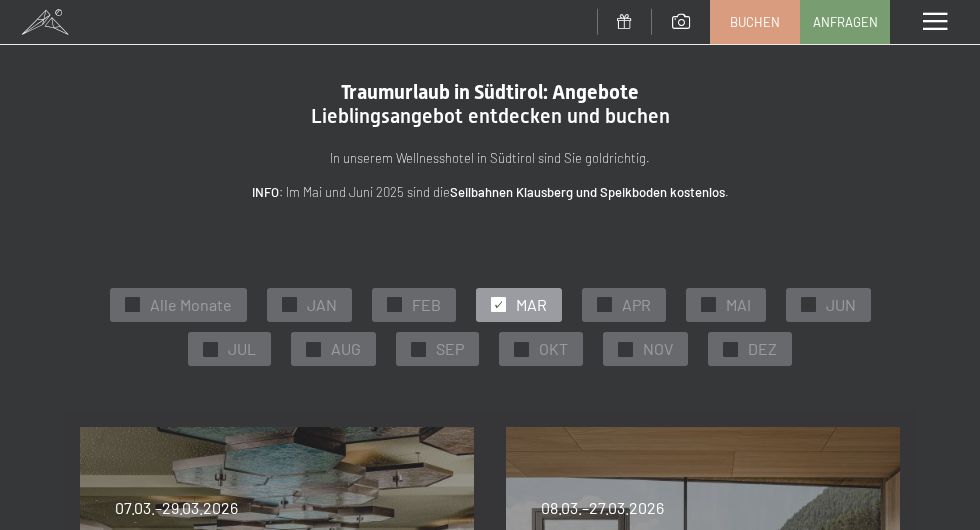 scroll, scrollTop: 0, scrollLeft: 0, axis: both 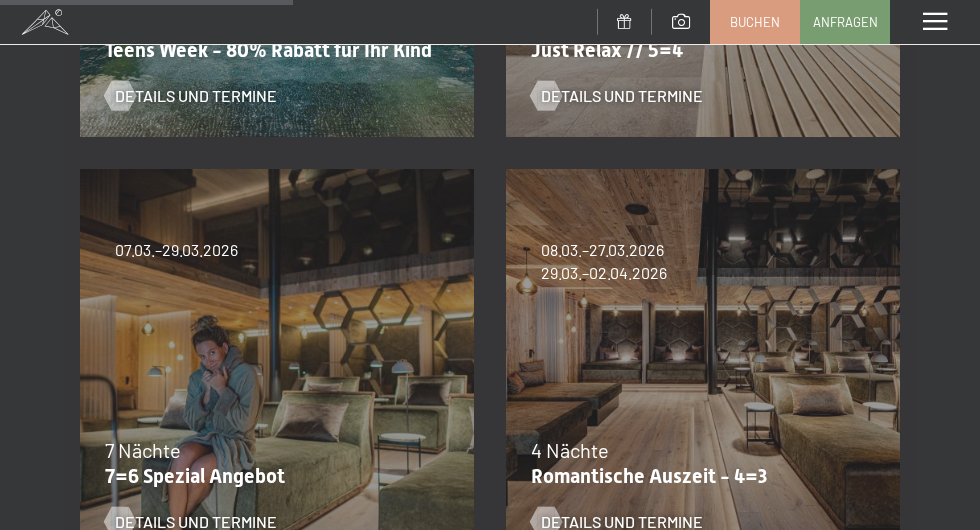 click on "7=6 Spezial Angebot" at bounding box center [272, 476] 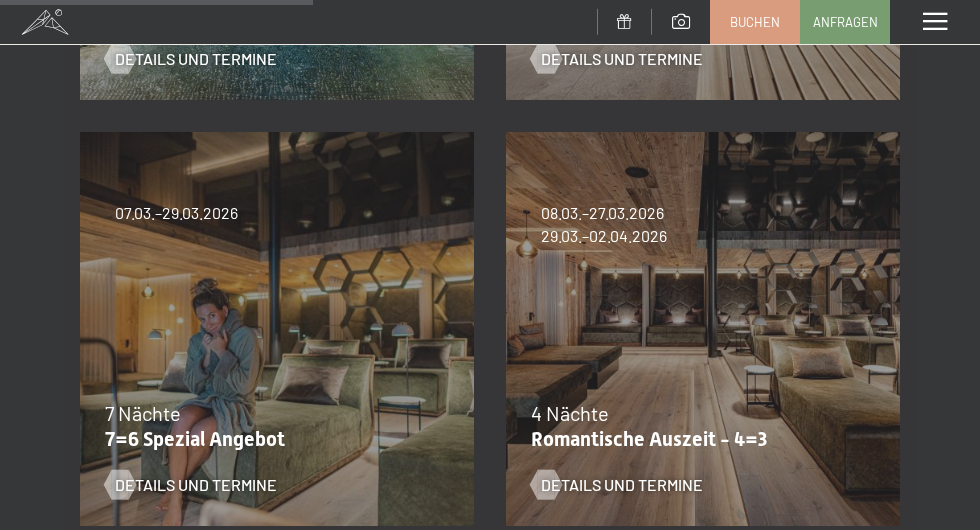 scroll, scrollTop: 740, scrollLeft: 0, axis: vertical 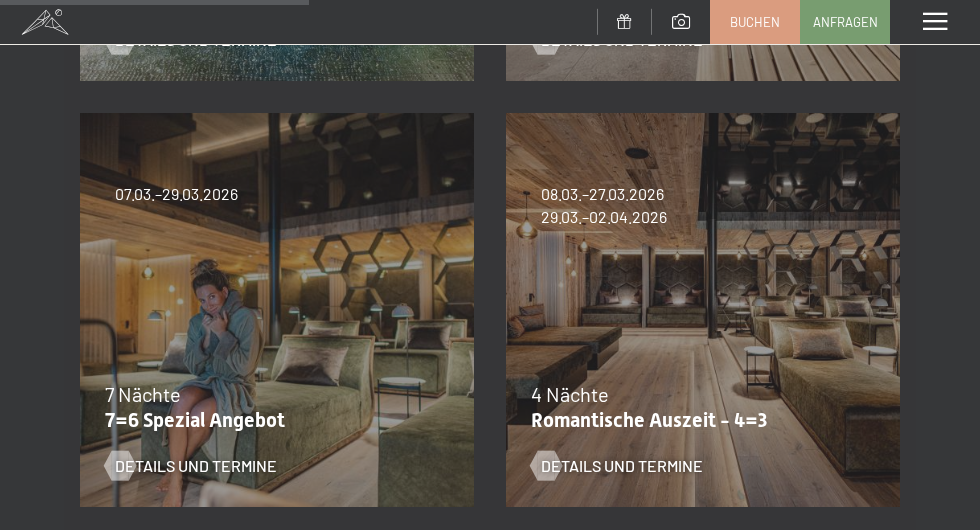click on "Details und Termine" at bounding box center [622, 466] 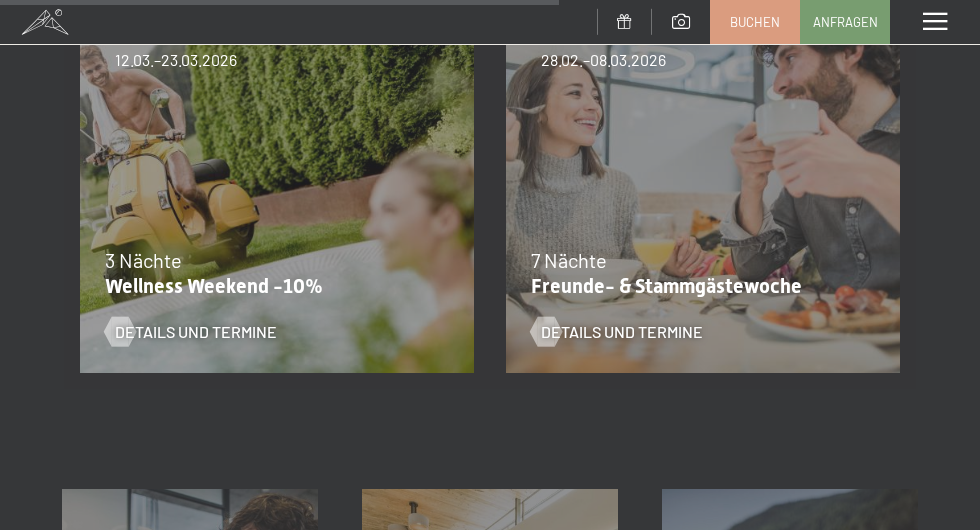 scroll, scrollTop: 1310, scrollLeft: 0, axis: vertical 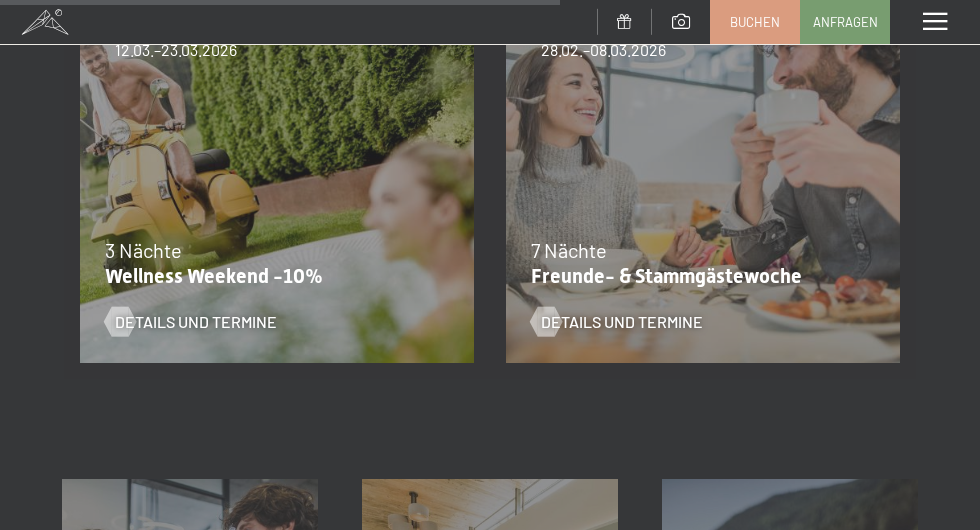 click on "Details und Termine" at bounding box center (622, 322) 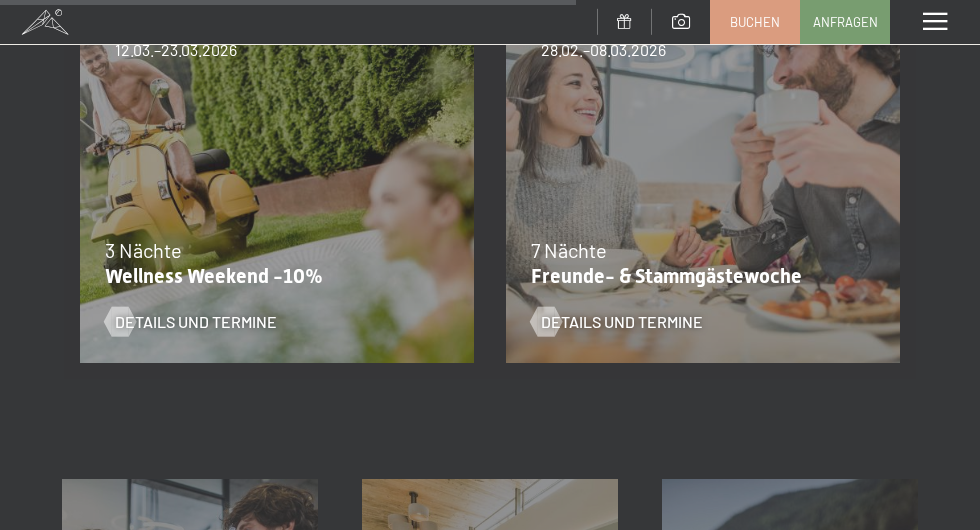 scroll, scrollTop: 1346, scrollLeft: 0, axis: vertical 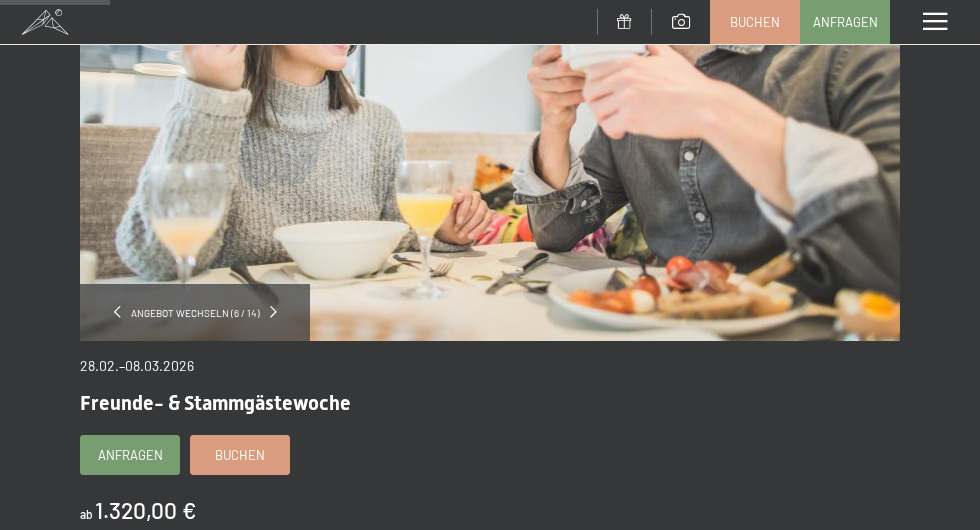 click on "Freunde- & Stammgästewoche" at bounding box center [215, 403] 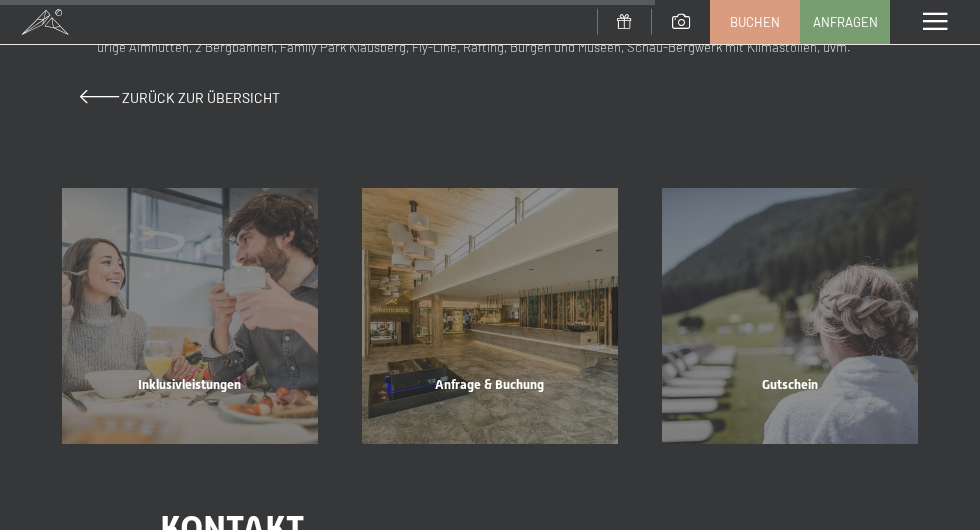 scroll, scrollTop: 1590, scrollLeft: 0, axis: vertical 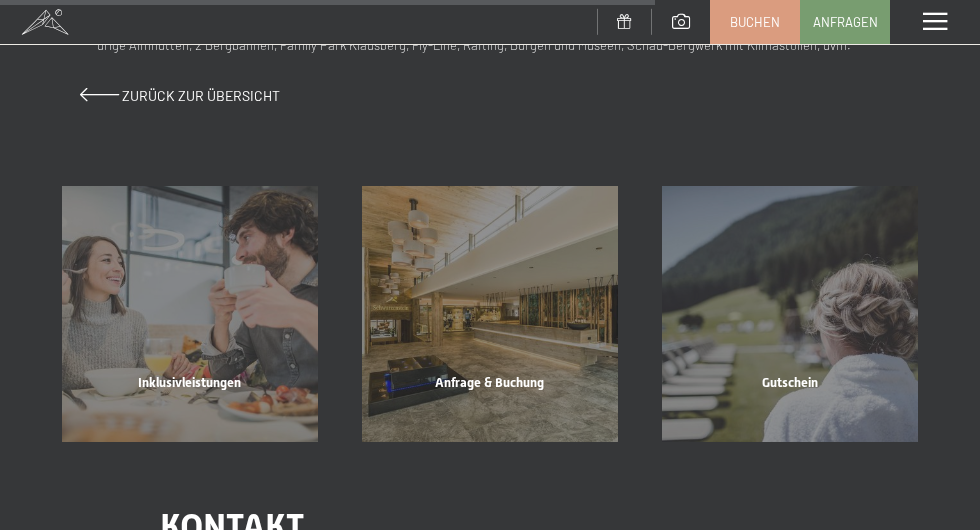 click on "Wir beraten Sie gerne" at bounding box center (490, 565) 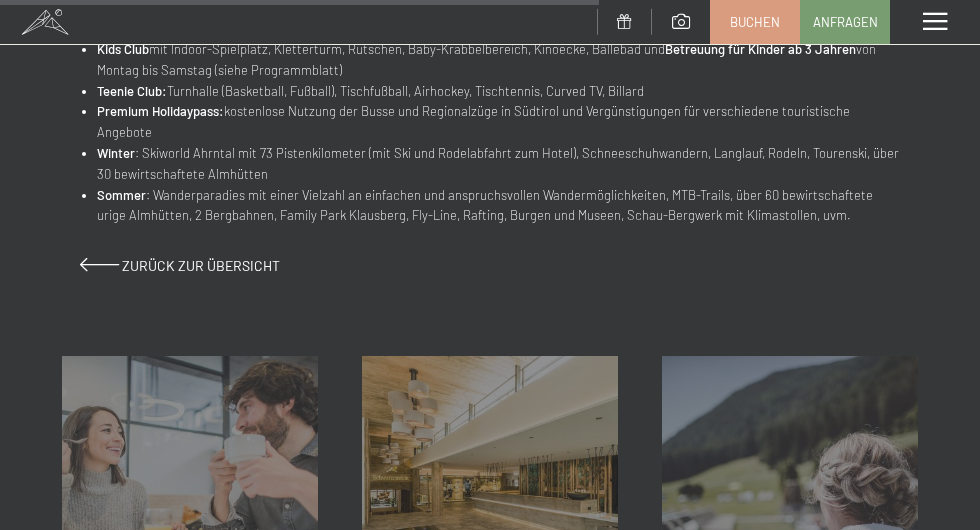 scroll, scrollTop: 1424, scrollLeft: 0, axis: vertical 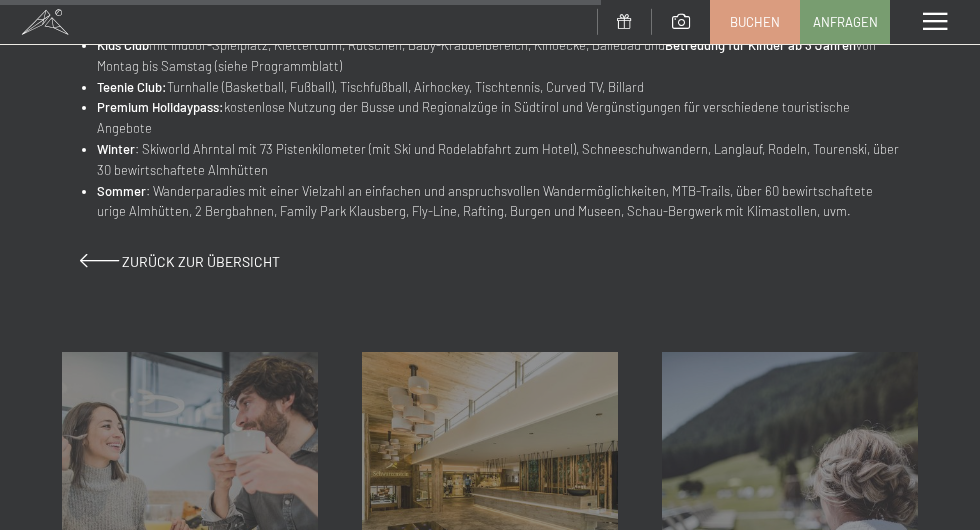 click on "Anfrage & Buchung" at bounding box center [490, 574] 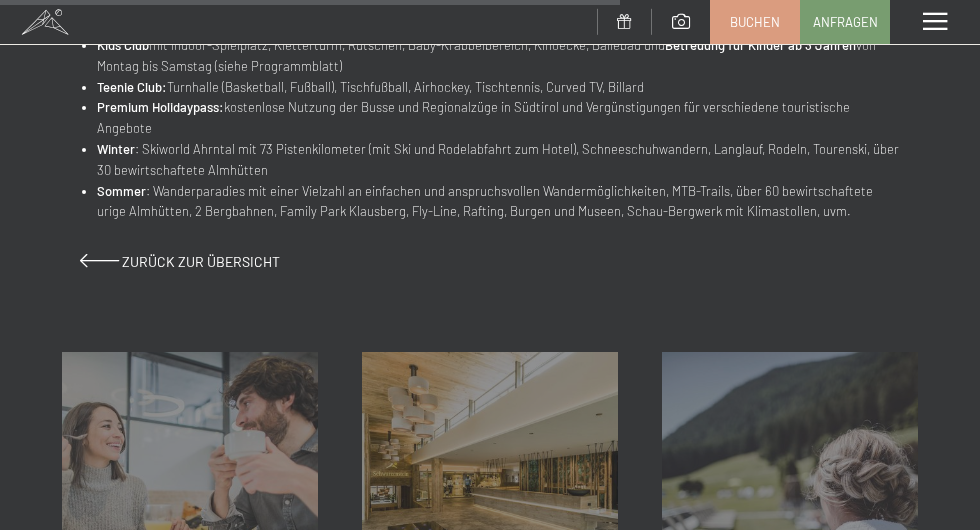 scroll, scrollTop: 1480, scrollLeft: 0, axis: vertical 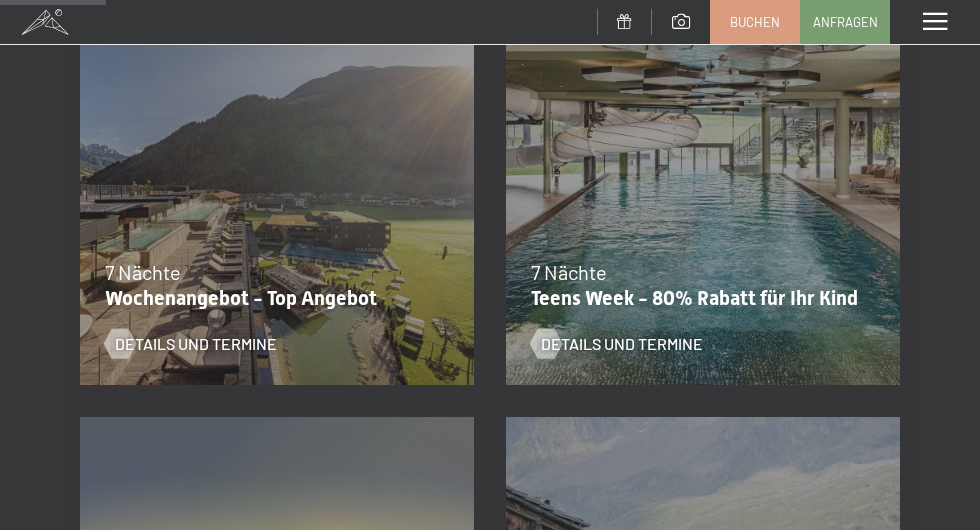 click on "Details und Termine" at bounding box center [264, 329] 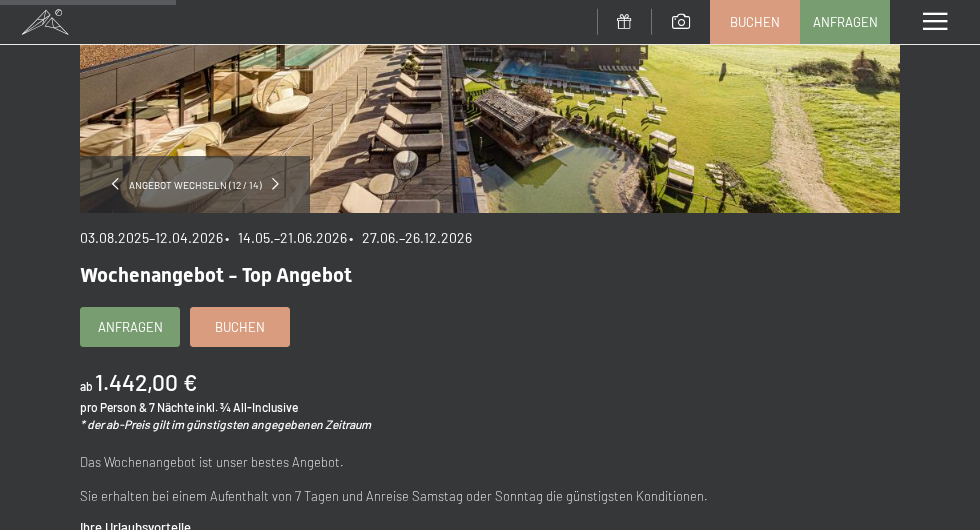 scroll, scrollTop: 378, scrollLeft: 0, axis: vertical 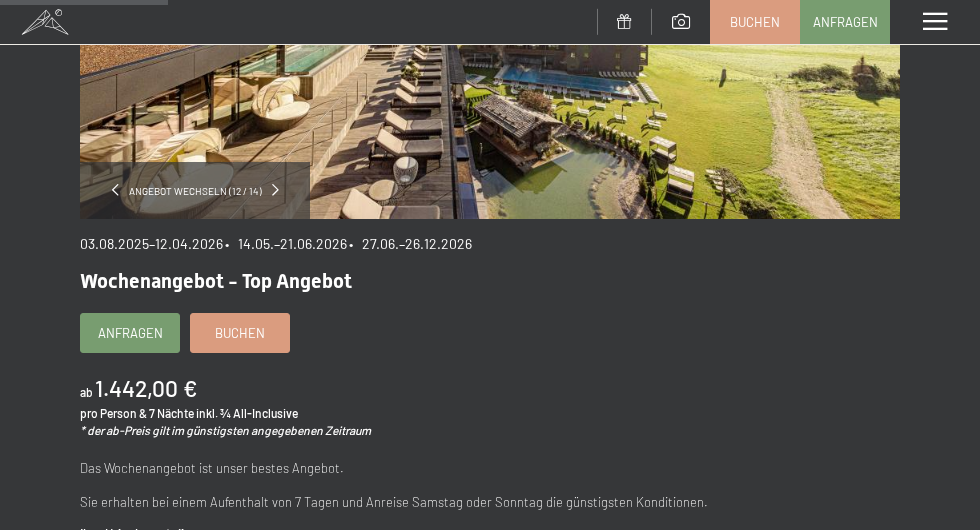 click on "ab    1.442,00 €        pro Person &   7 Nächte   inkl. ¾ All-Inclusive       * der ab-Preis gilt im günstigsten angegebenen Zeitraum" at bounding box center (490, 406) 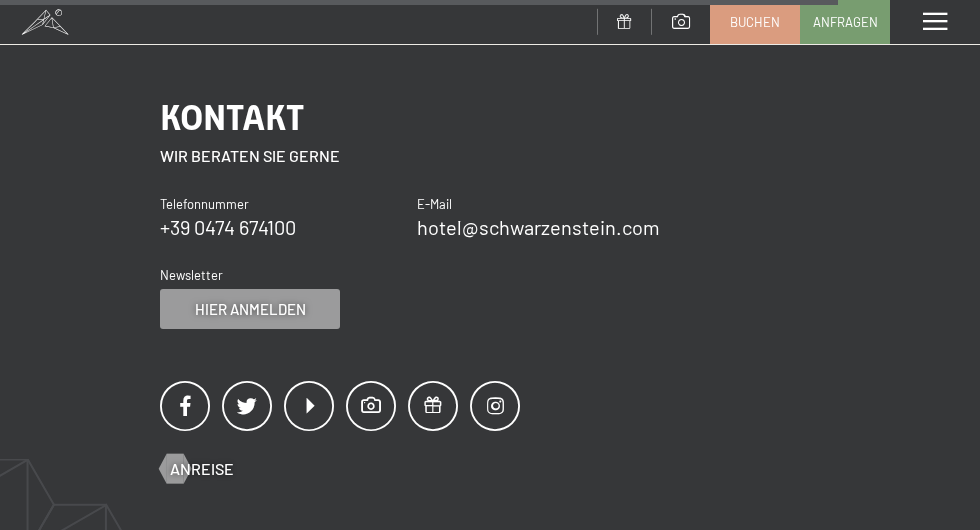 scroll, scrollTop: 1932, scrollLeft: 0, axis: vertical 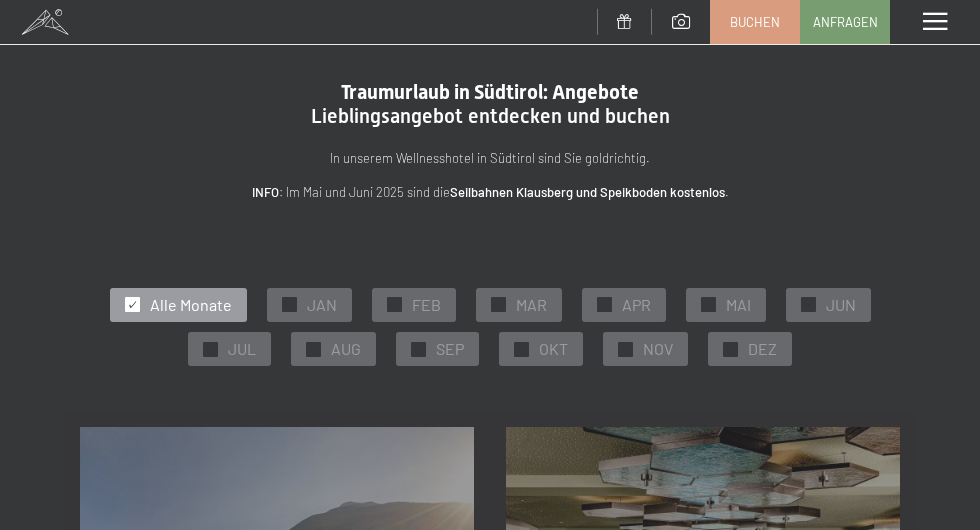 click on "MAR" at bounding box center (531, 305) 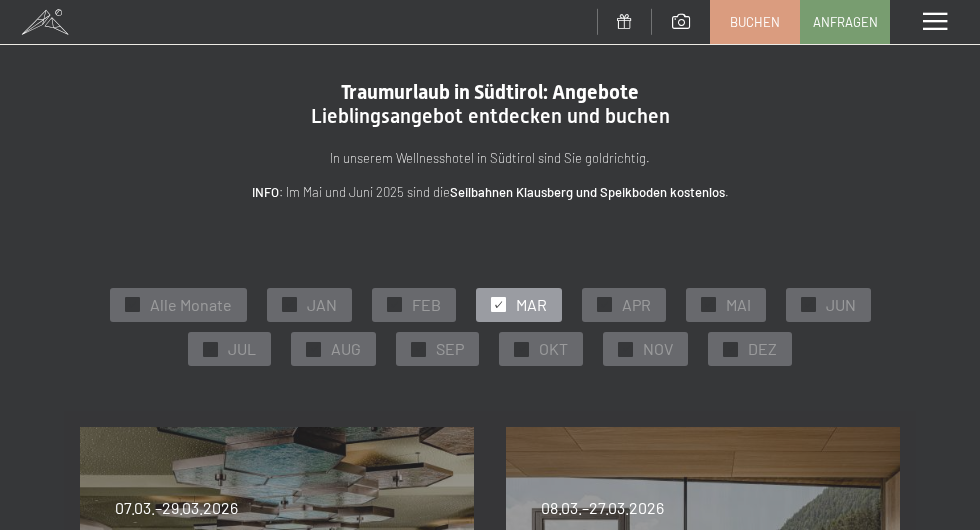 scroll, scrollTop: 0, scrollLeft: 0, axis: both 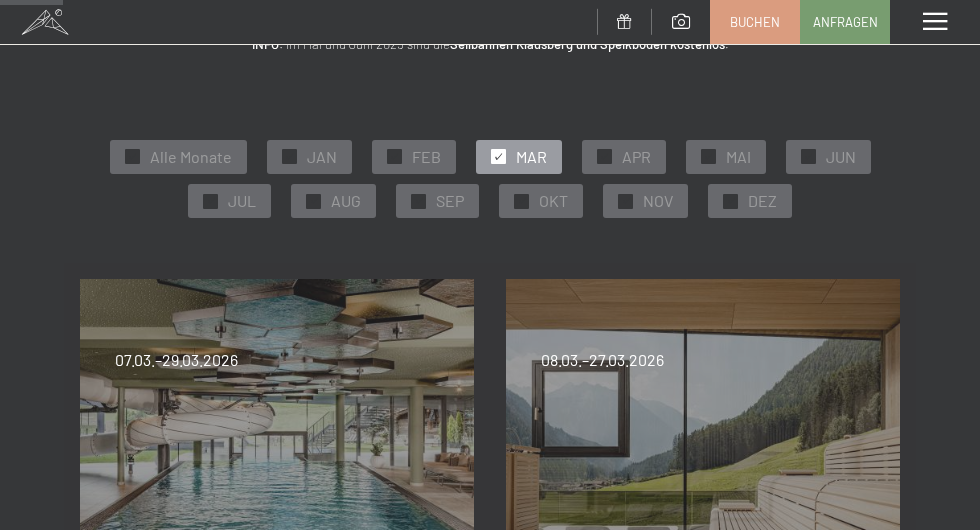 click on "✓       Alle Monate         ✓       JAN         ✓       FEB         ✓       MAR         ✓       APR         ✓       MAI         ✓       JUN         ✓       JUL         ✓       AUG         ✓       SEP         ✓       OKT         ✓       NOV         ✓       DEZ           Alle Monate           Alle Monate       JAN       FEB       MAR       APR       MAI       JUN       JUL       AUG       SEP       OKT       NOV       DEZ                            [DATE]–[DATE]     [DATE]–[DATE]     [DATE]–[DATE]          7 Nächte         Wochenangebot - Top Angebot                 Details und Termine                              [DATE]–[DATE]     [DATE]–[DATE]     [DATE]–[DATE]     [DATE]–[DATE]     [DATE]–[DATE]          7 Nächte         Teens Week - 80% Rabatt für Ihr Kind                 Details und Termine                              [DATE]–[DATE]          7 Nächte         Sonnenaufgang im Ahrntal" at bounding box center (490, 838) 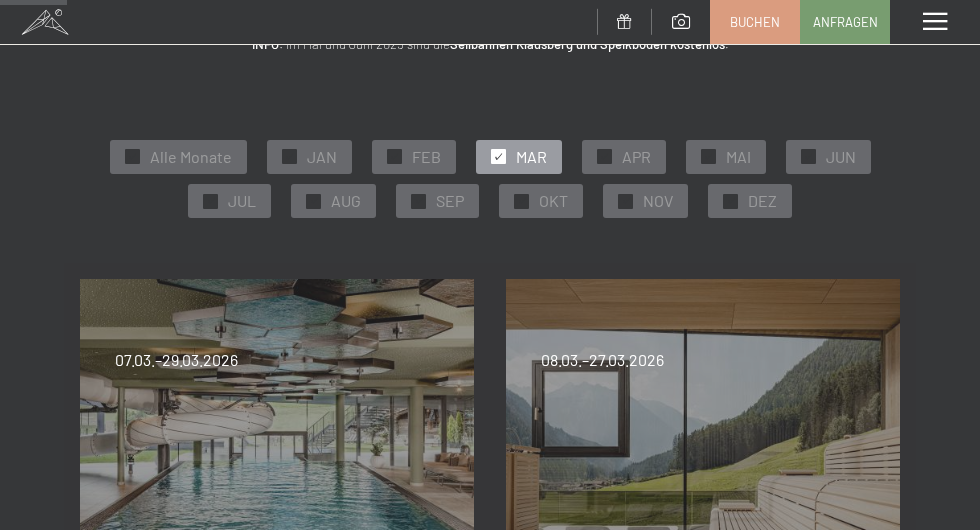 scroll, scrollTop: 157, scrollLeft: 0, axis: vertical 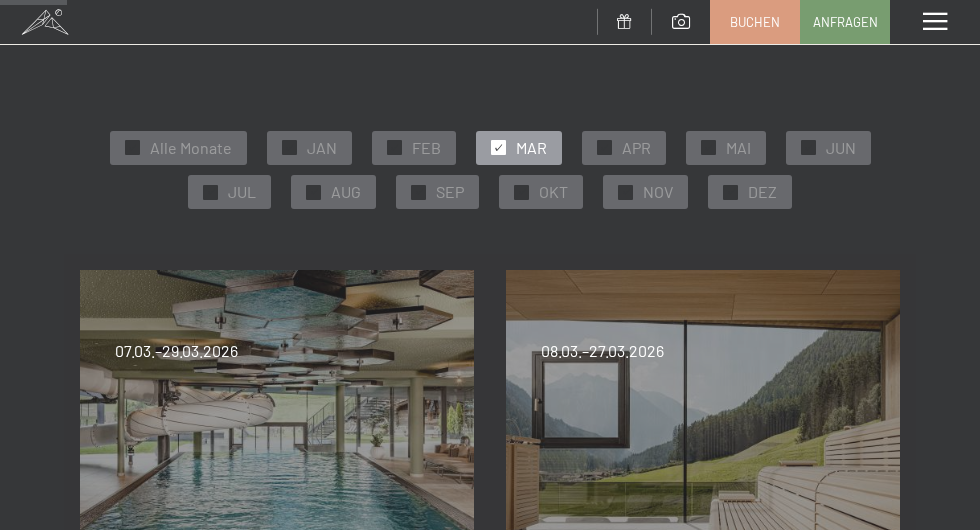 click on "FEB" at bounding box center [426, 148] 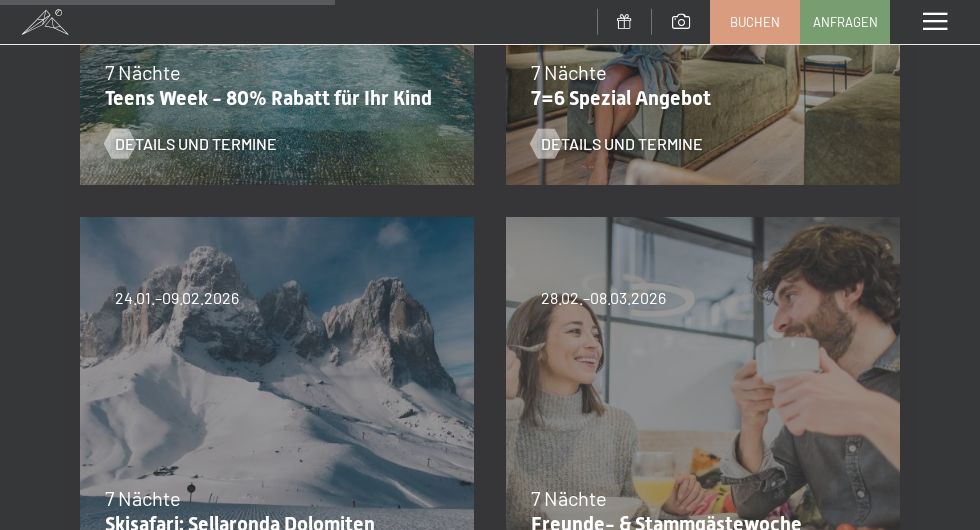 scroll, scrollTop: 638, scrollLeft: 0, axis: vertical 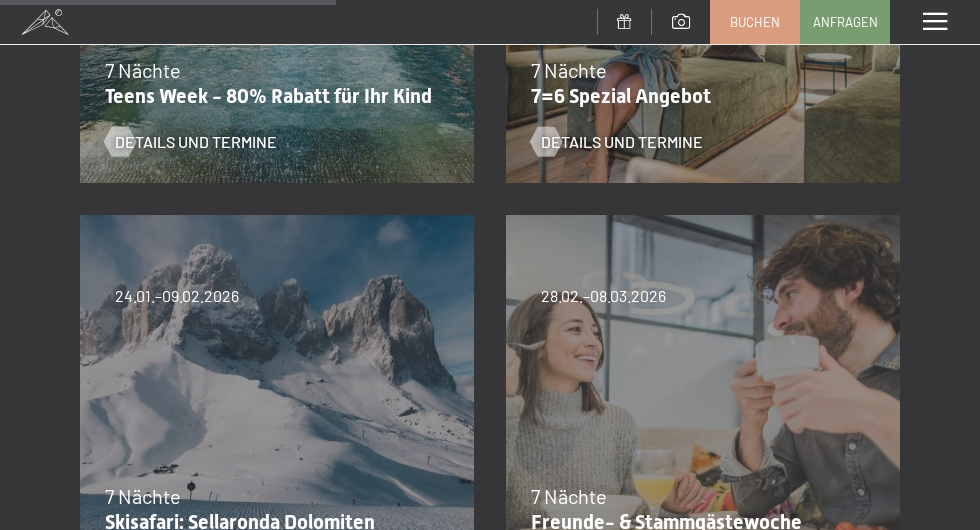 click on "Details und Termine" at bounding box center (622, 568) 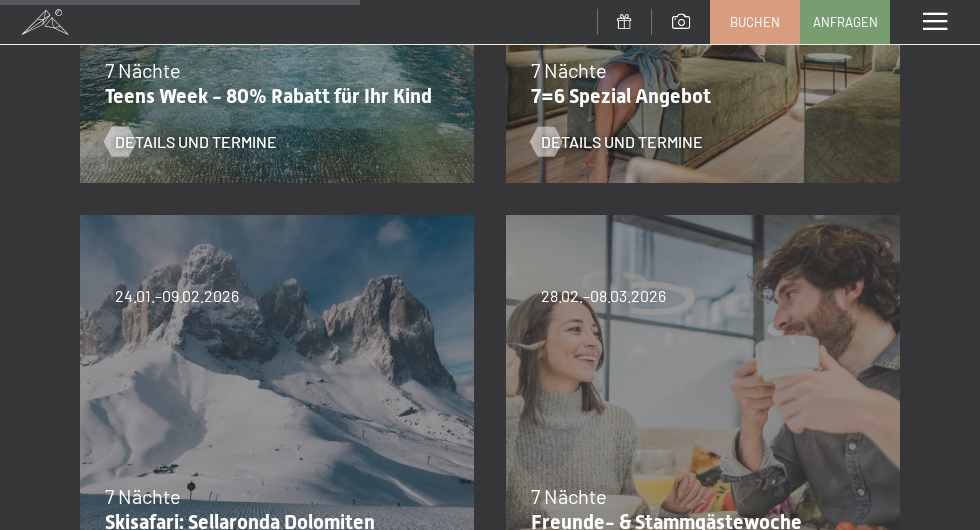 scroll, scrollTop: 684, scrollLeft: 0, axis: vertical 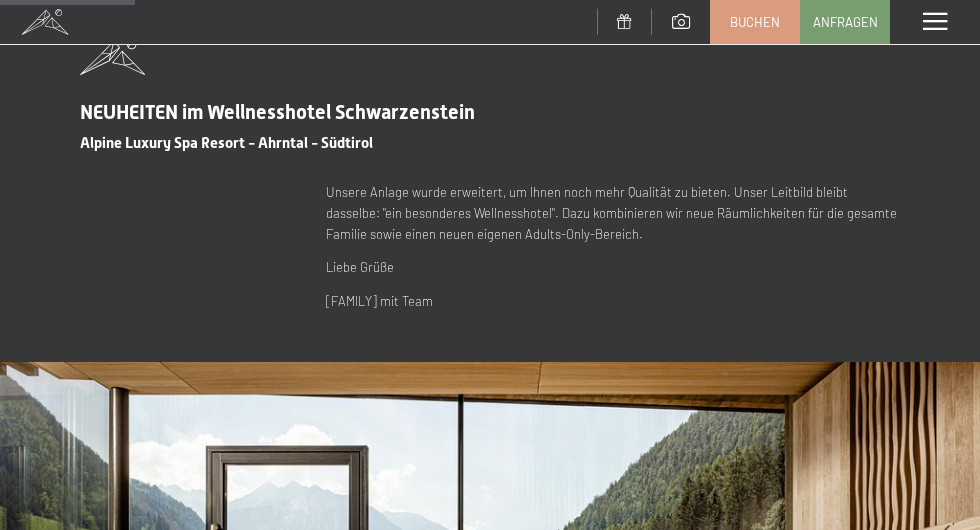 click on "NEUHEITEN im Wellnesshotel Schwarzenstein       Alpine Luxury Spa Resort - Ahrntal - Südtirol             Unsere Anlage wurde erweitert, um Ihnen noch mehr Qualität zu bieten. Unser Leitbild bleibt dasselbe: "ein besonderes Wellnesshotel". Dazu kombinieren wir neue Räumlichkeiten für die gesamte Familie sowie einen neuen eigenen Adults-Only-Bereich.   Liebe Grüße   Familie Zimmerhofer mit Team         Weiterlesen" at bounding box center (490, 176) 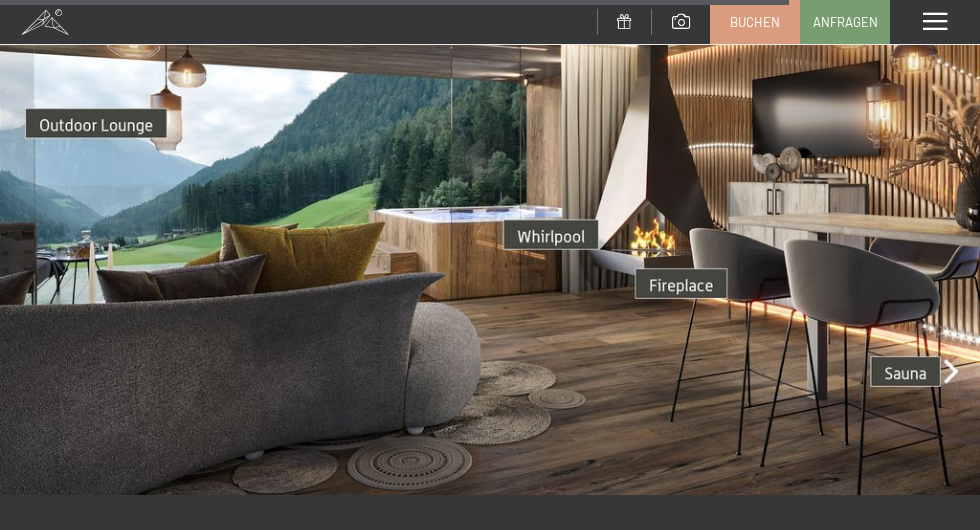 scroll, scrollTop: 4298, scrollLeft: 0, axis: vertical 